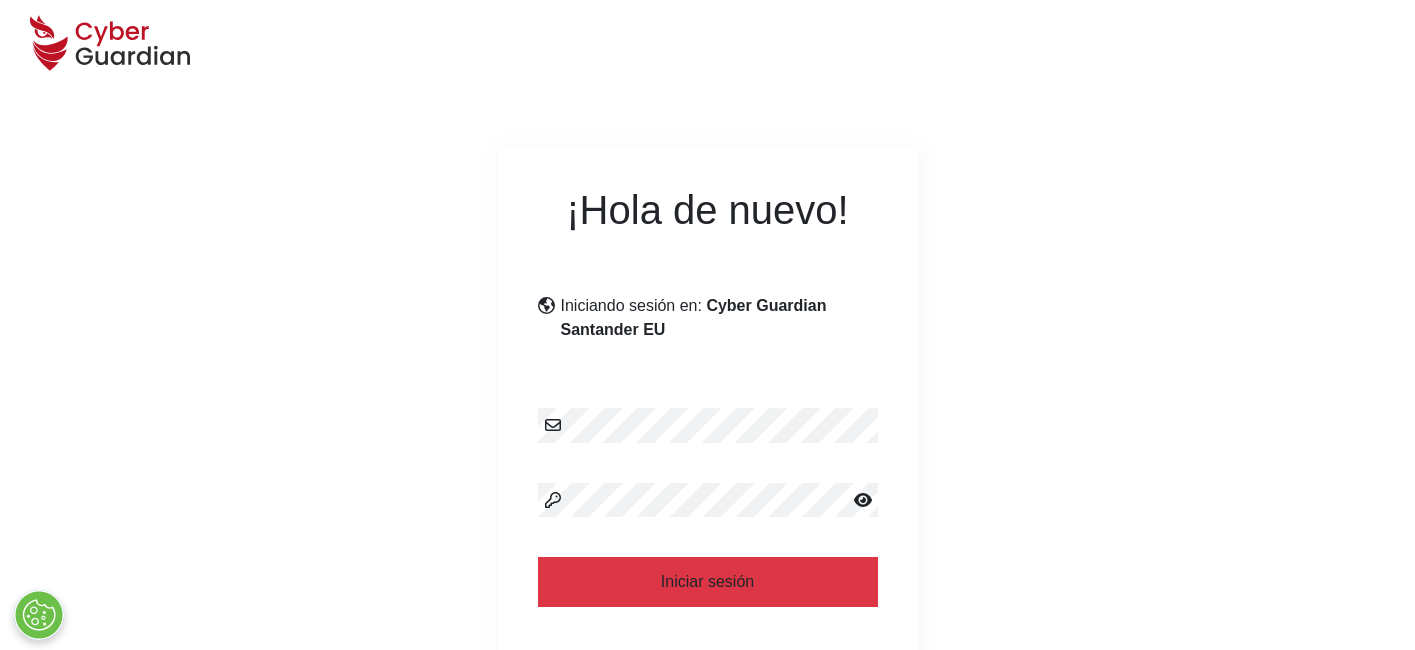 scroll, scrollTop: 0, scrollLeft: 0, axis: both 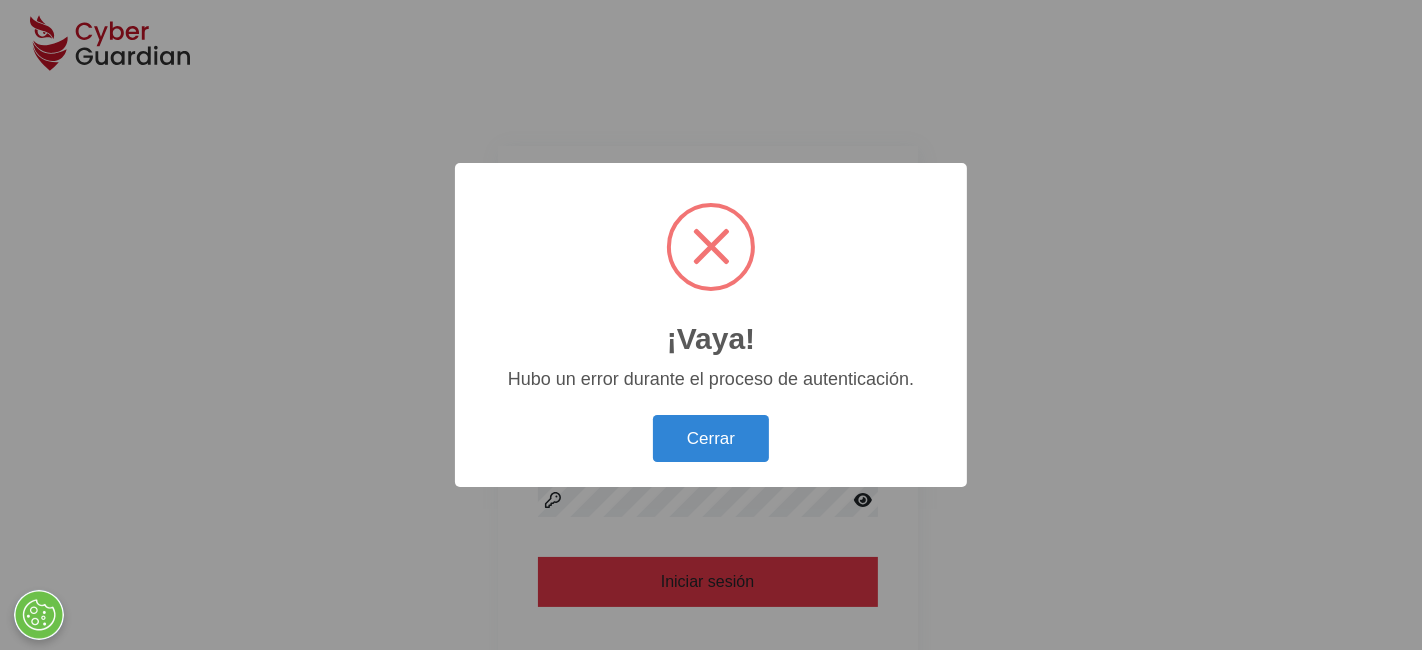 click on "Cerrar" at bounding box center [711, 438] 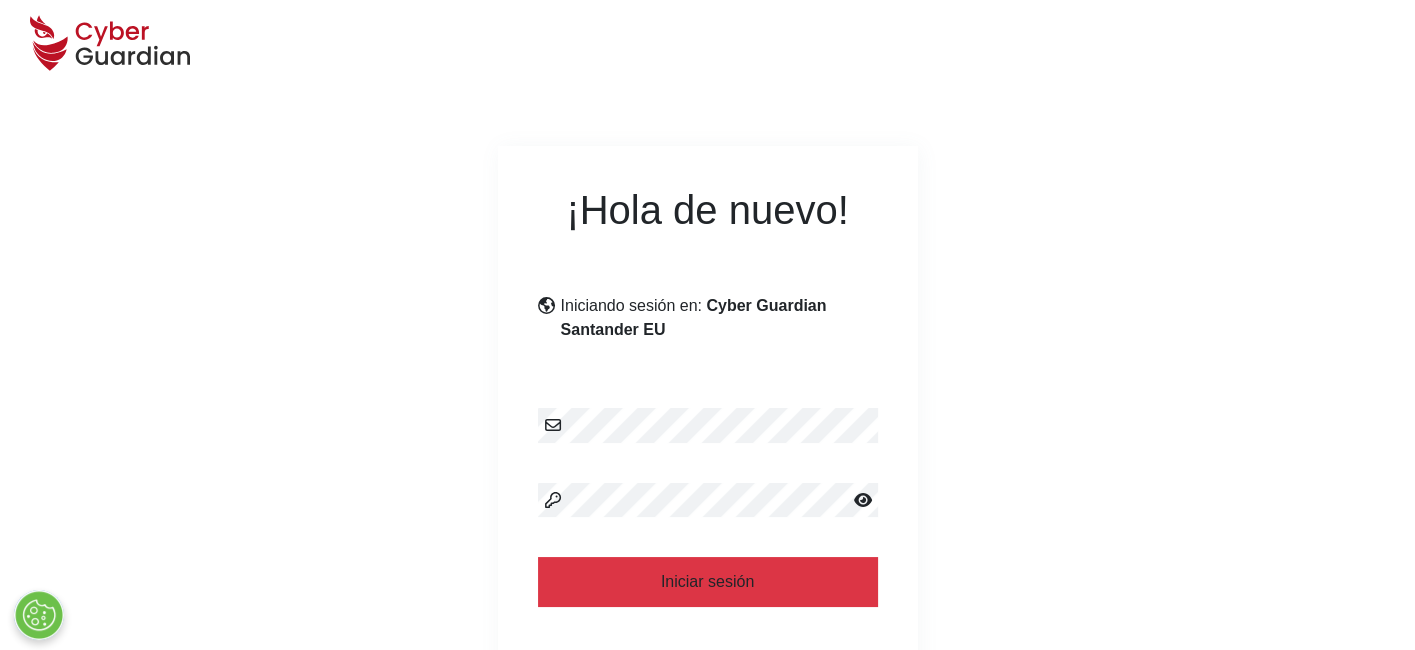 click at bounding box center (863, 500) 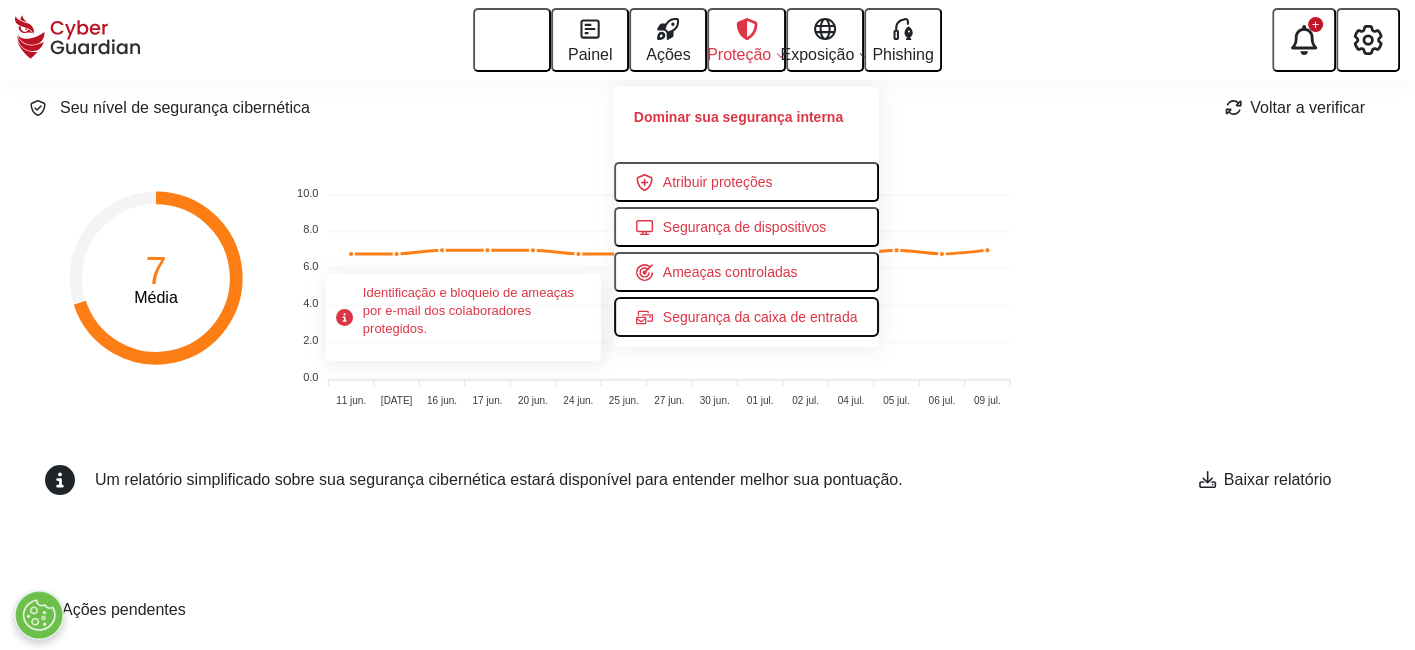 click on "Segurança da caixa de entrada" at bounding box center (718, 182) 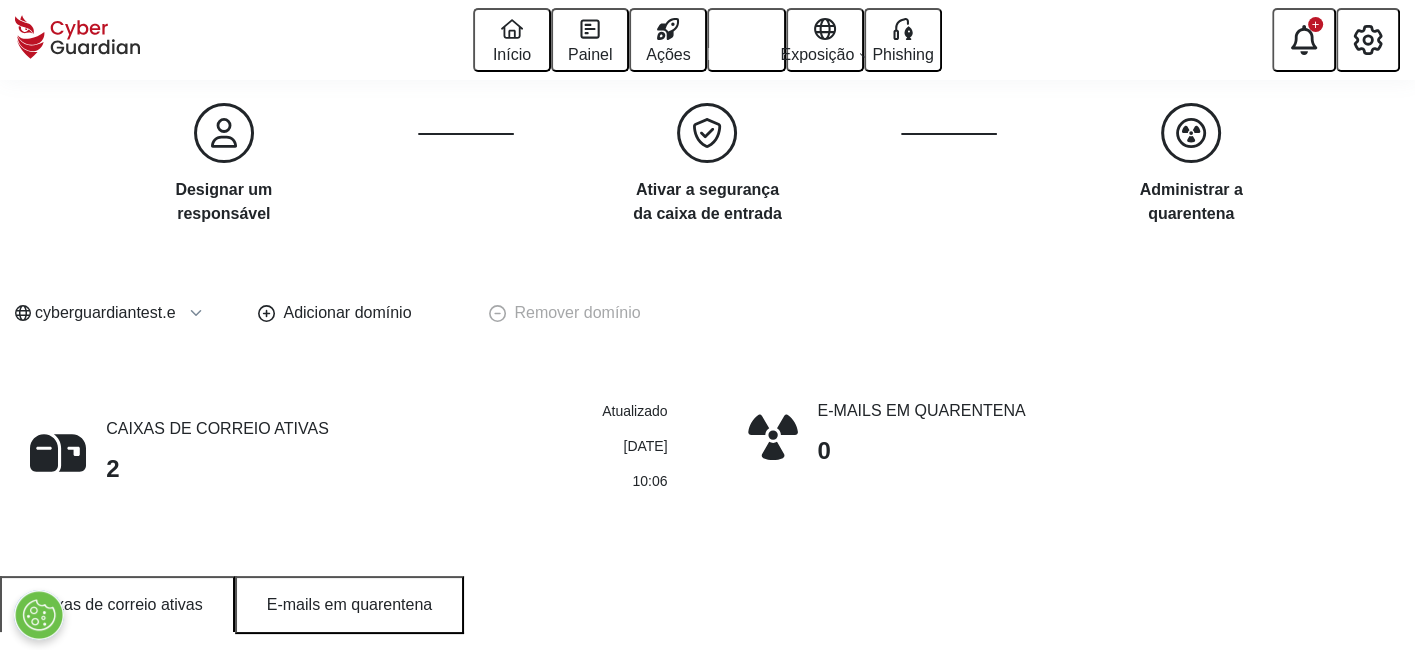 scroll, scrollTop: 161, scrollLeft: 0, axis: vertical 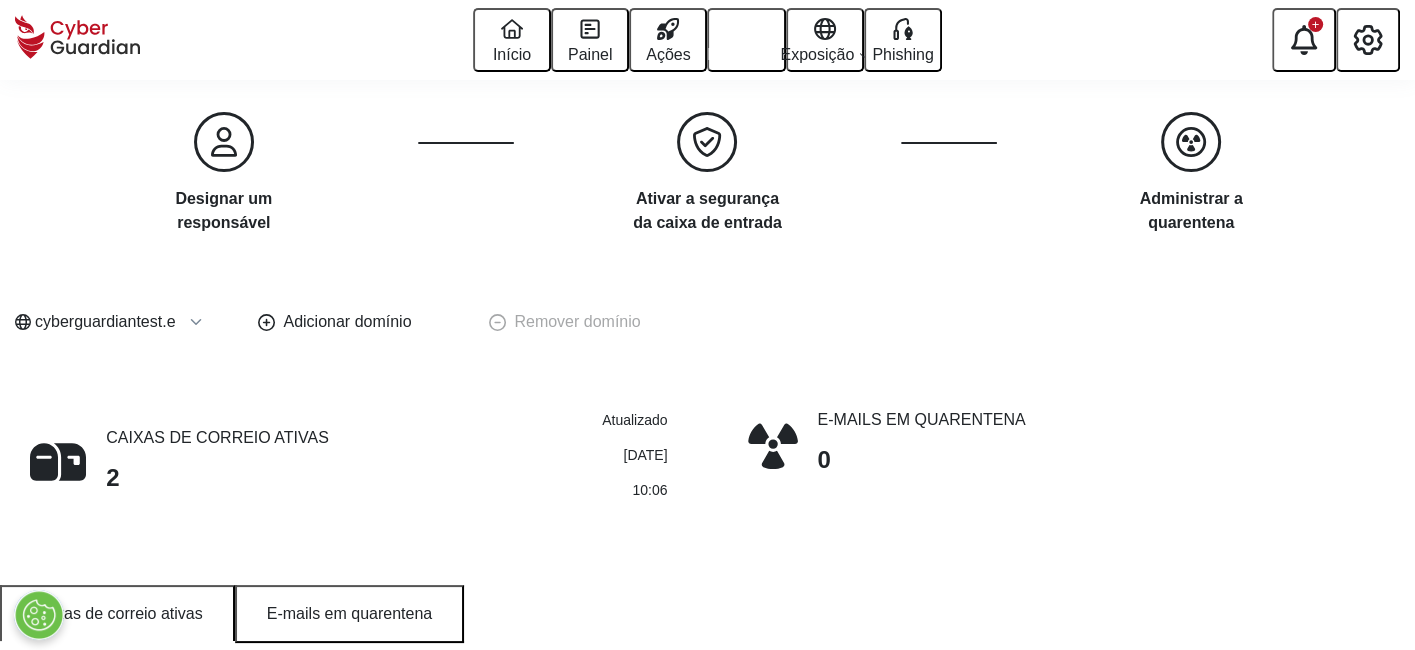 click on "cyberguardiantest.es sub.juanymedio.org juanymedio.org mail.juanymedio.org" at bounding box center [105, 322] 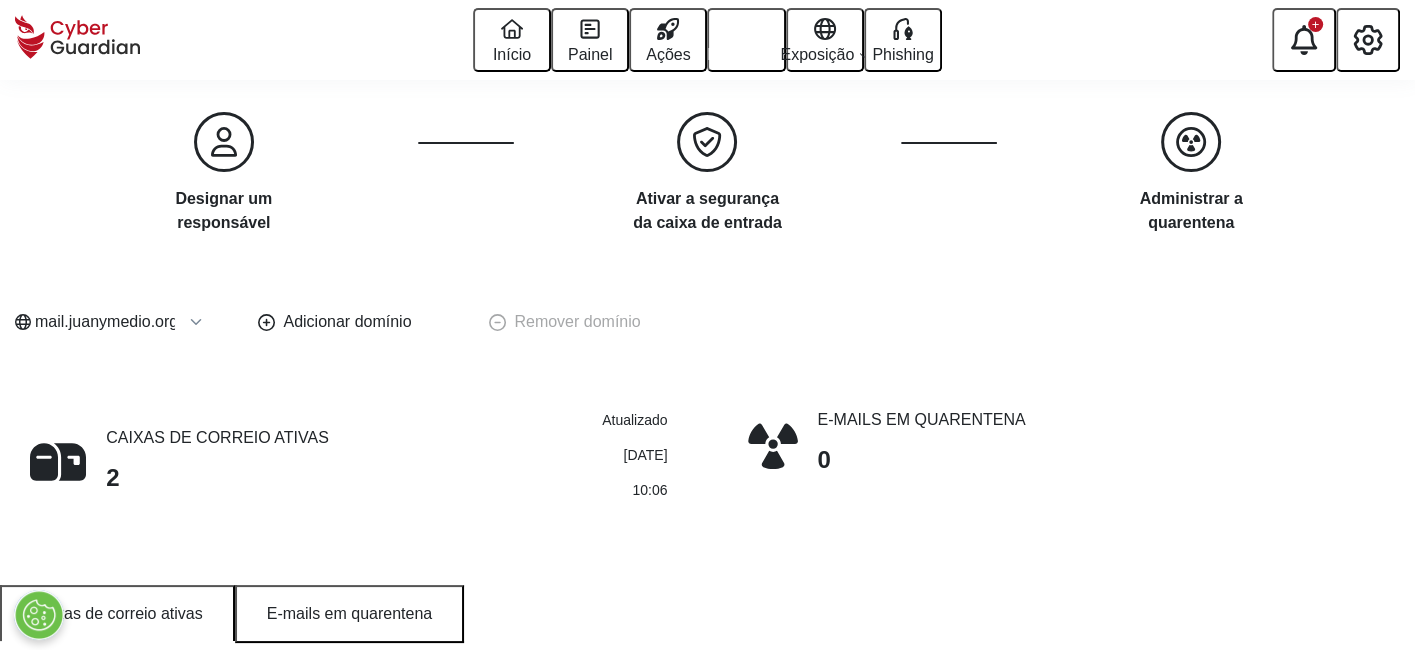 click on "cyberguardiantest.es sub.juanymedio.org juanymedio.org mail.juanymedio.org" at bounding box center (105, 322) 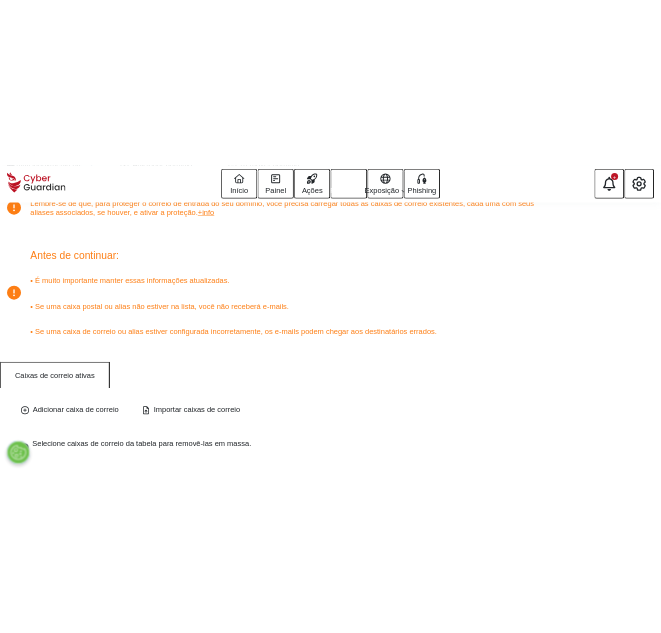 scroll, scrollTop: 448, scrollLeft: 0, axis: vertical 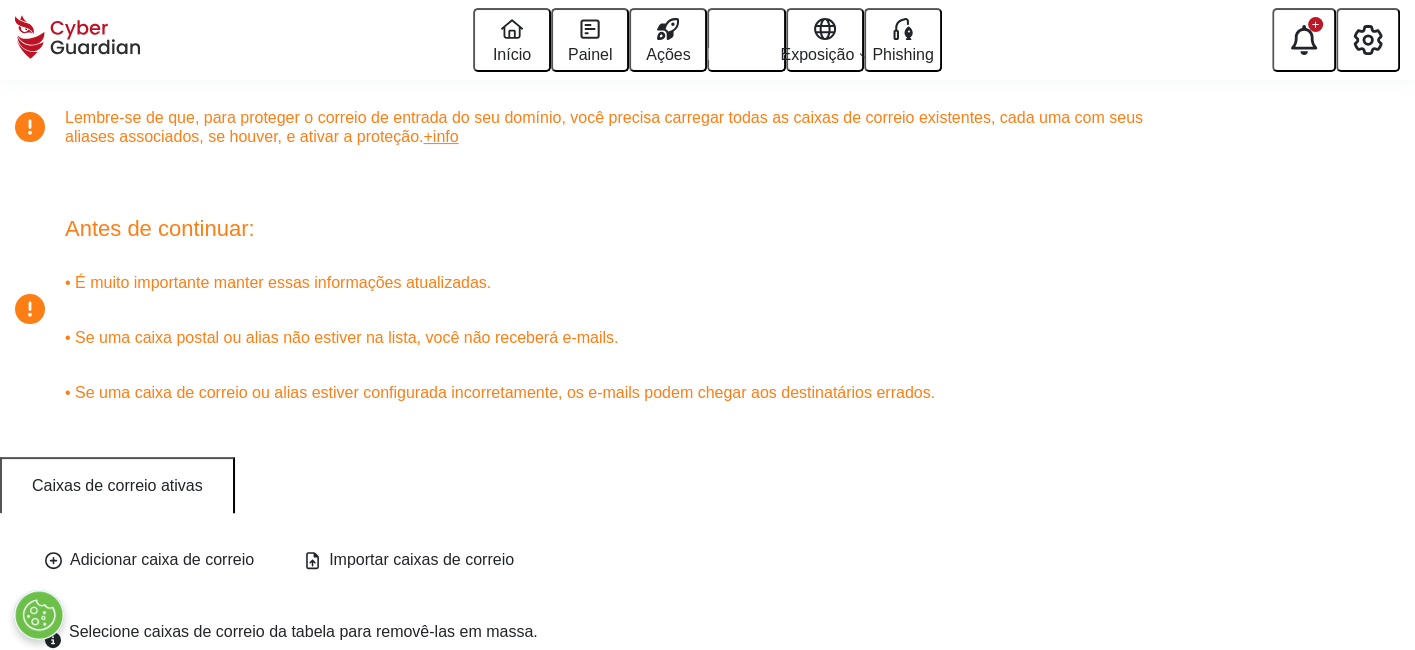 click on "Ativar" at bounding box center (1295, 127) 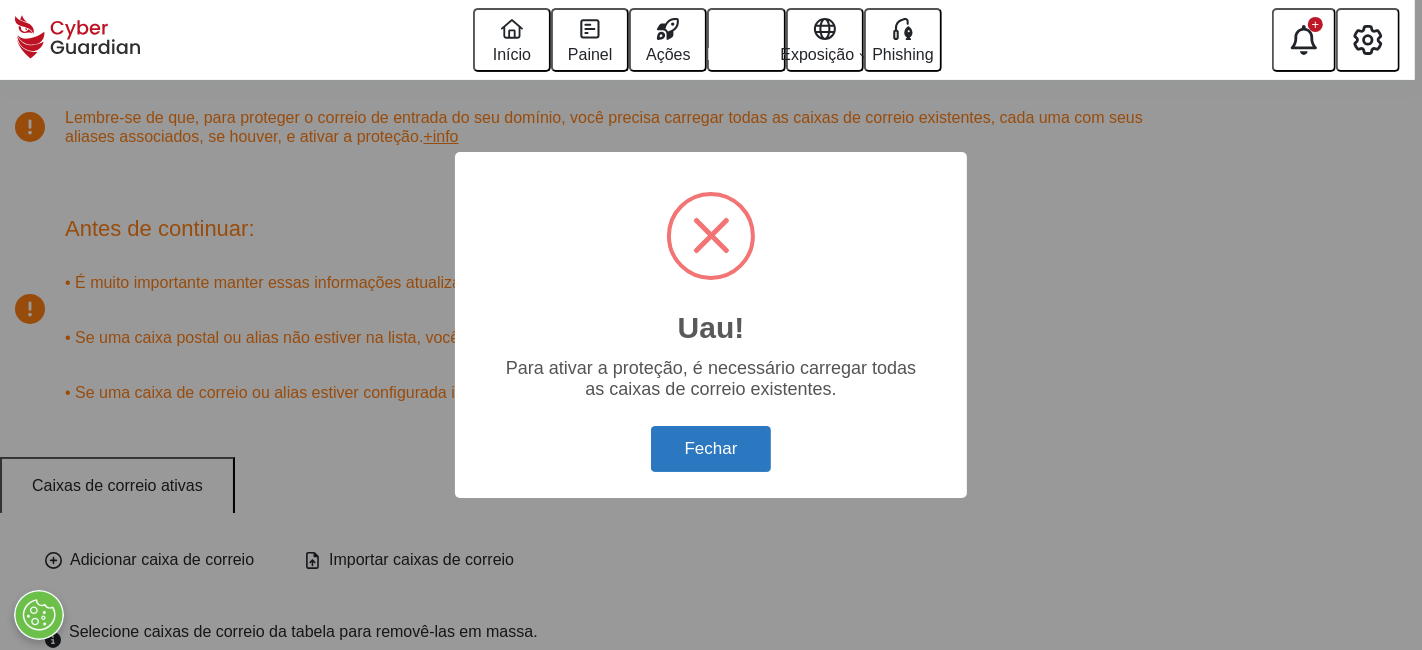 click on "Fechar" at bounding box center [711, 449] 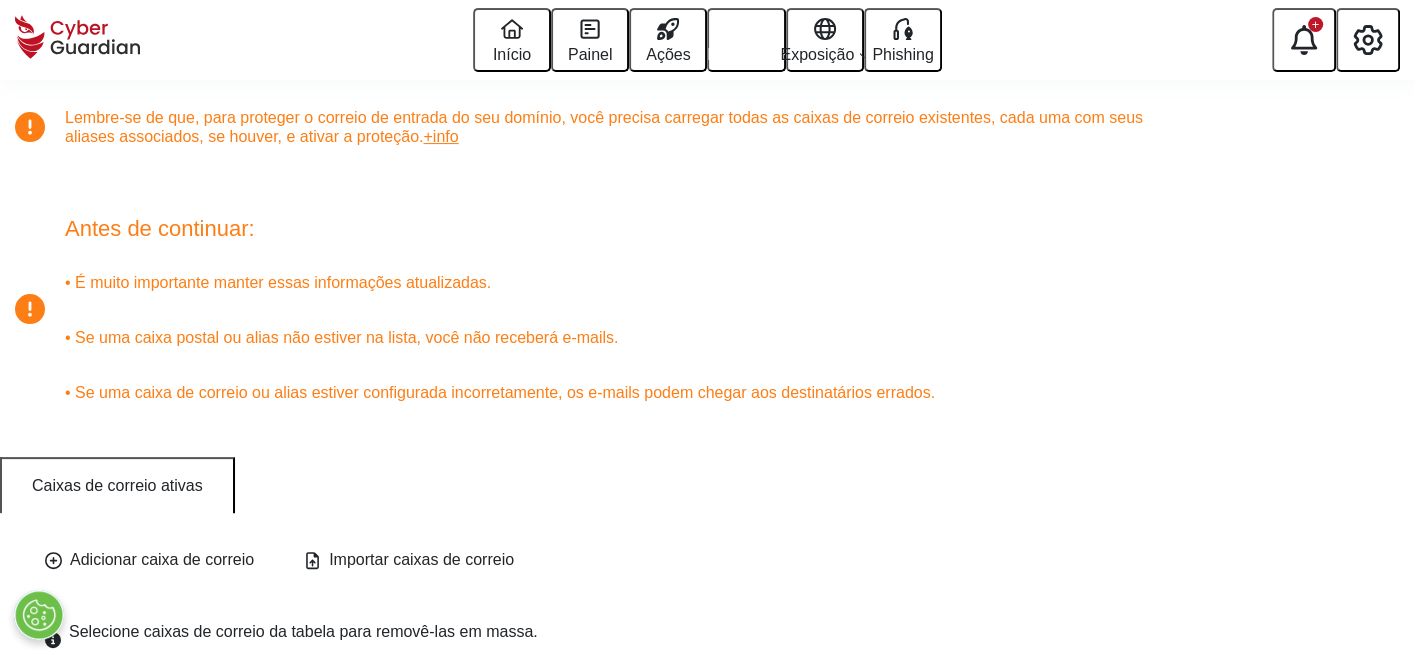 type 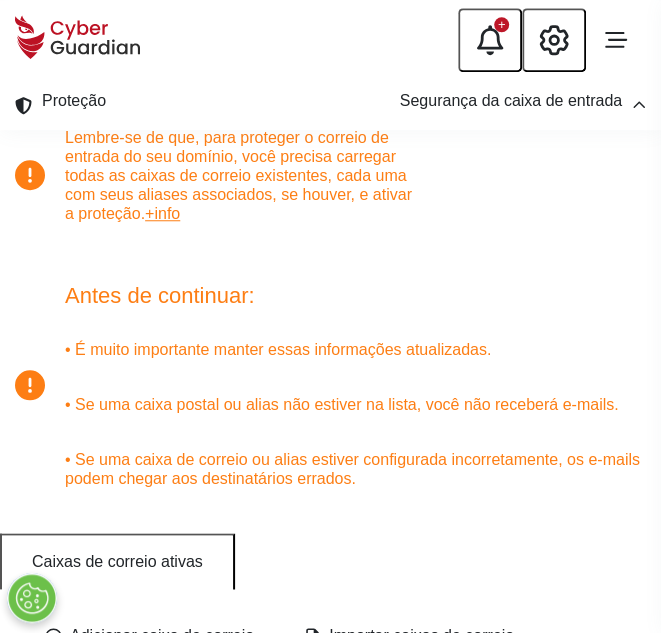 click on "Ativar" at bounding box center (541, 175) 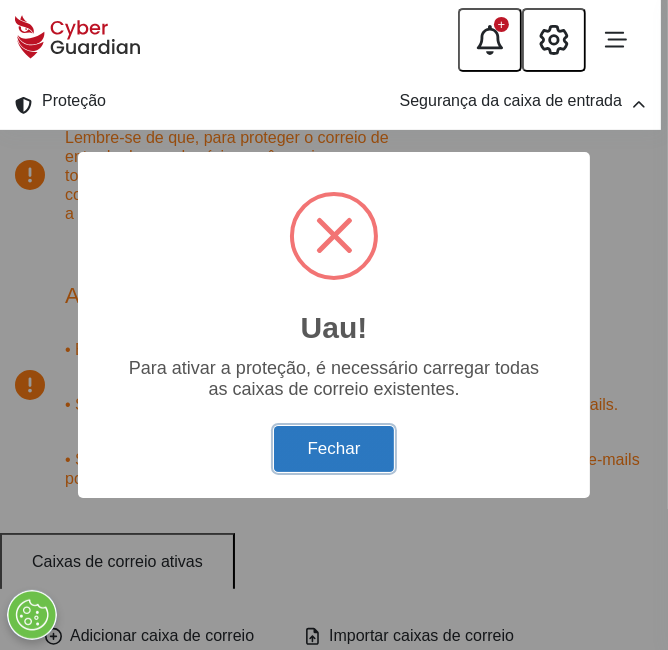 click on "Fechar" at bounding box center [334, 449] 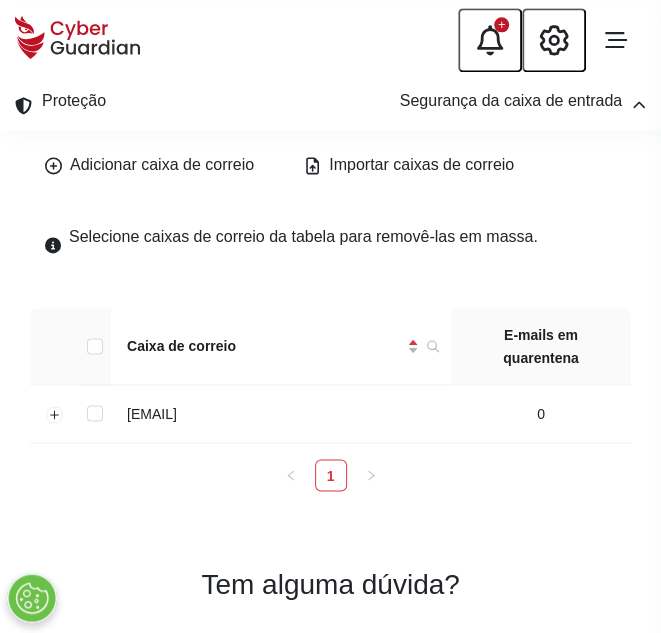 scroll, scrollTop: 922, scrollLeft: 0, axis: vertical 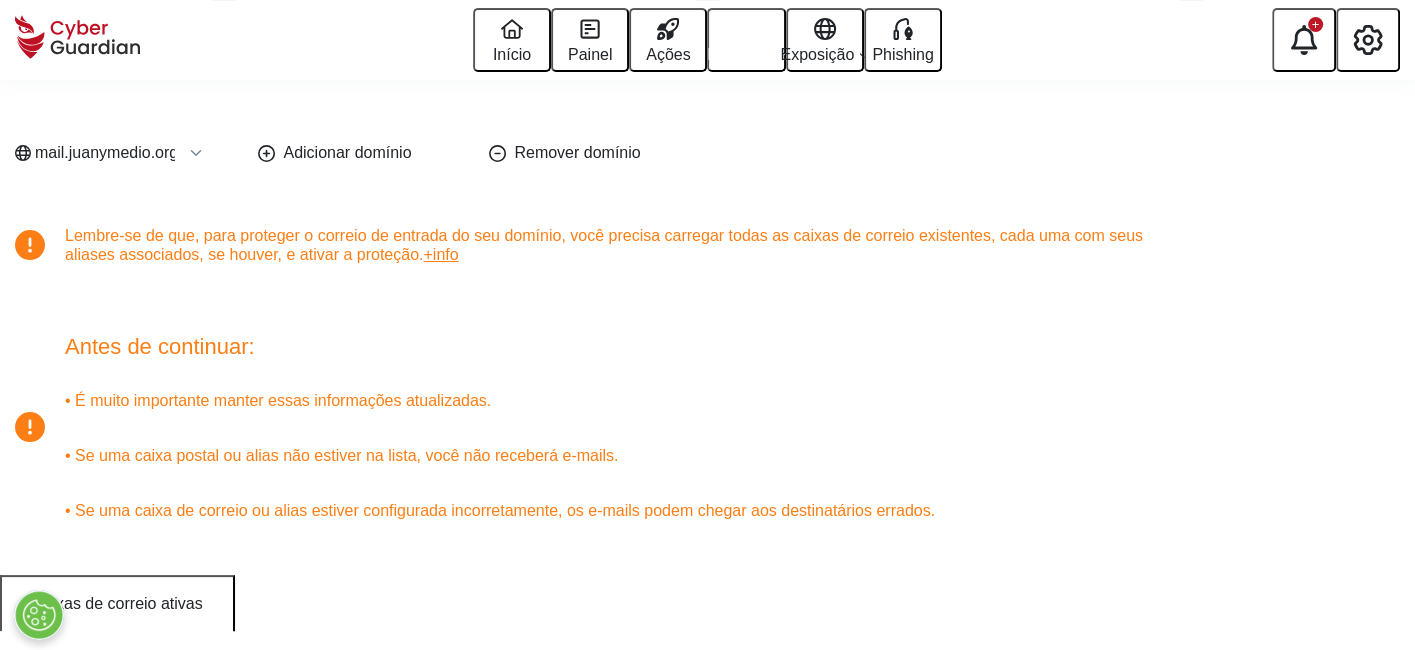 click on "Remover domínio" at bounding box center (335, 153) 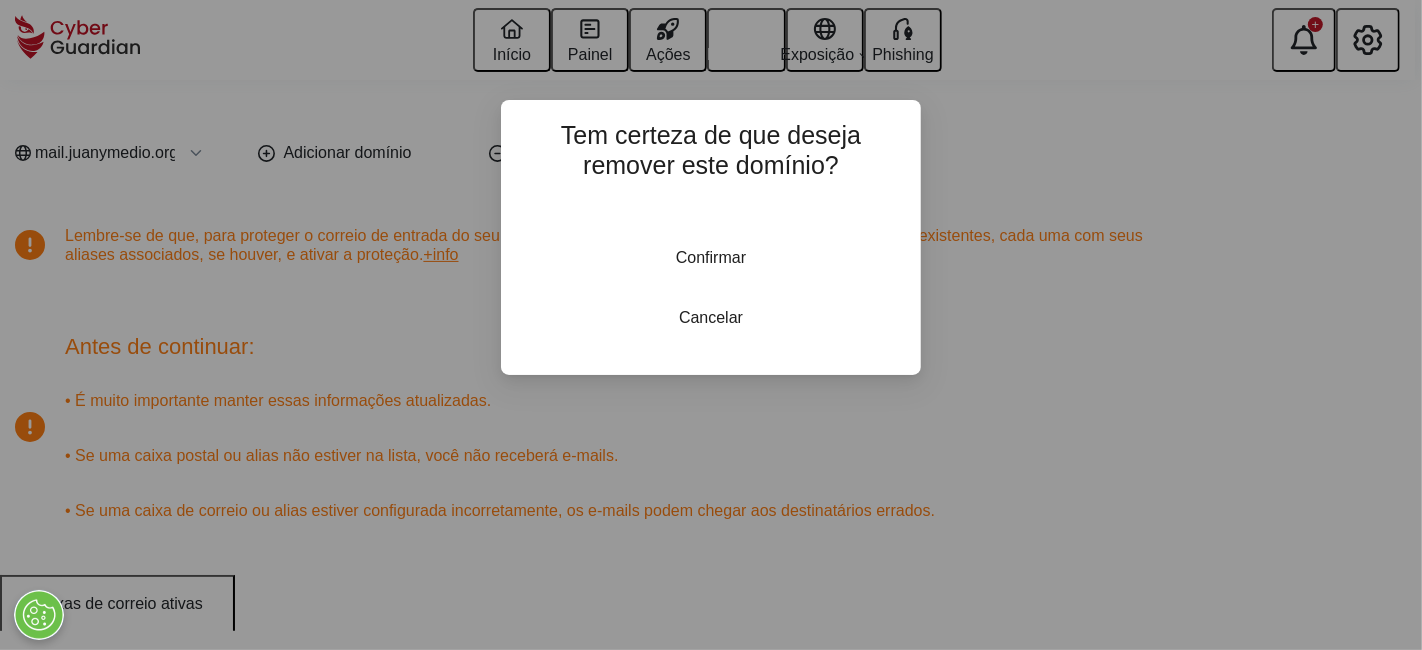 click on "Confirmar" at bounding box center [711, 257] 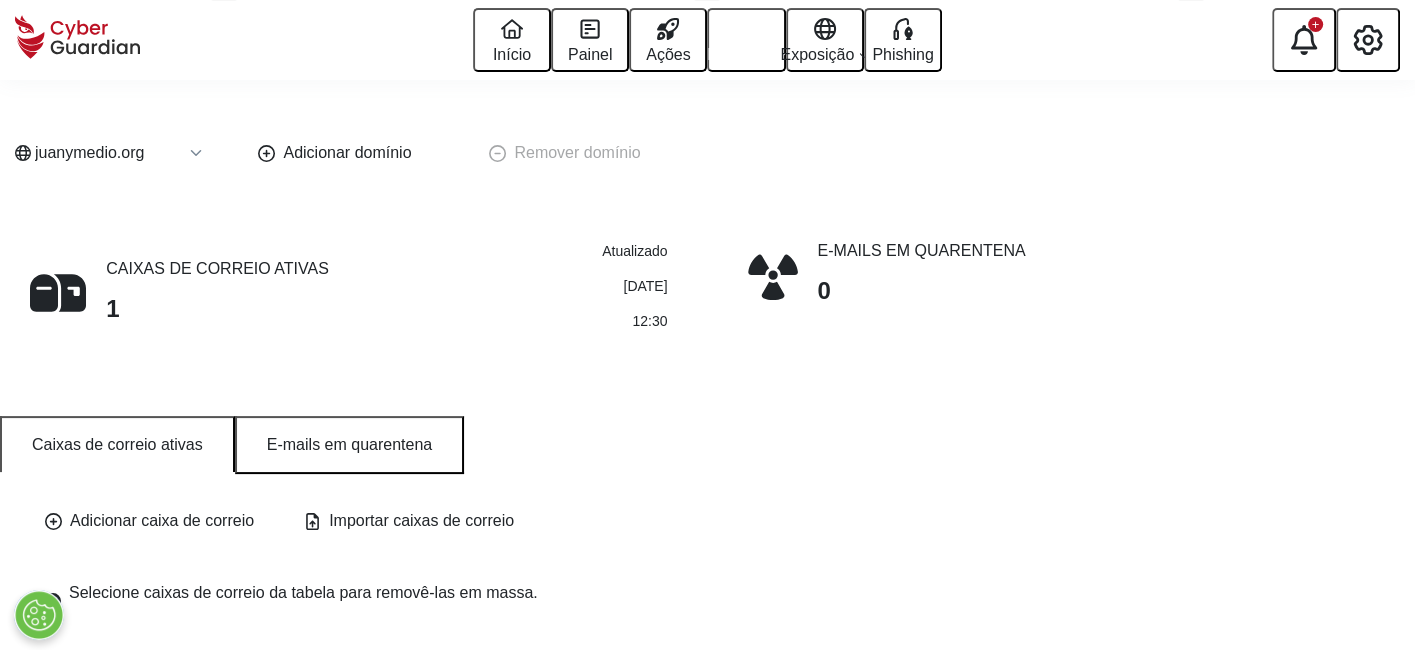 click on "Adicionar domínio" at bounding box center (335, 153) 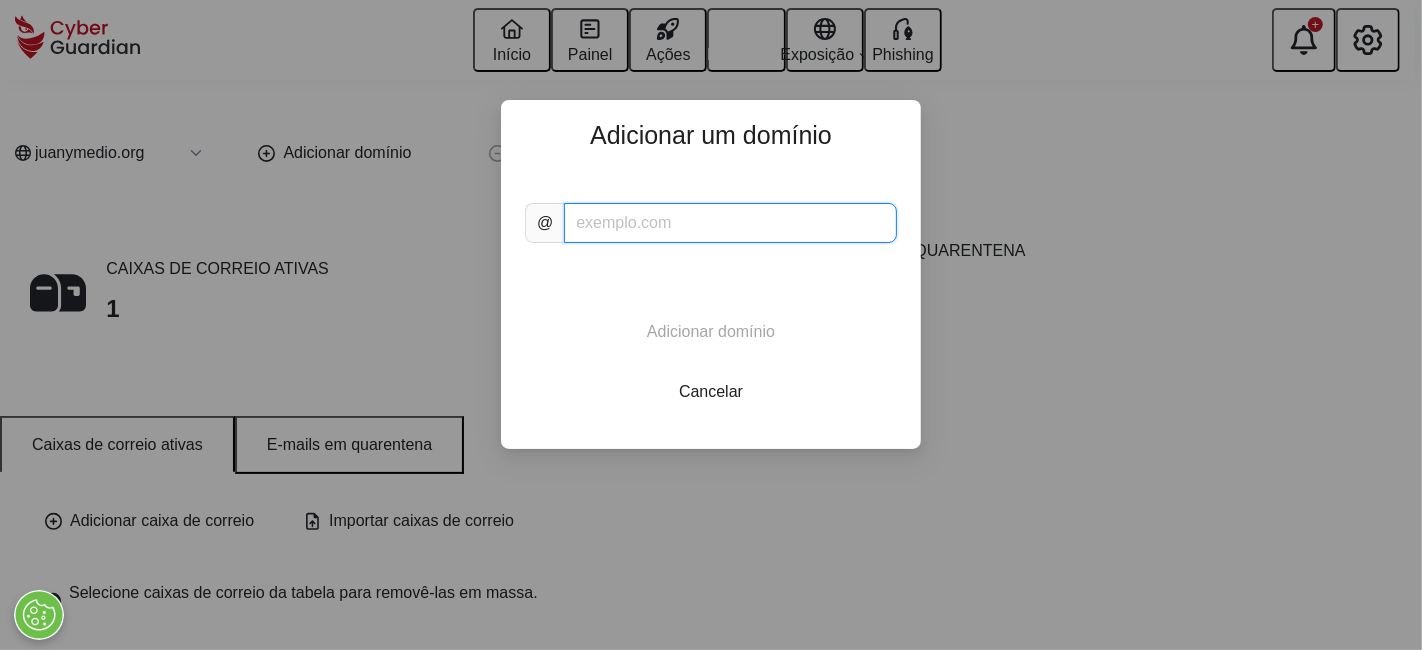 click at bounding box center [730, 223] 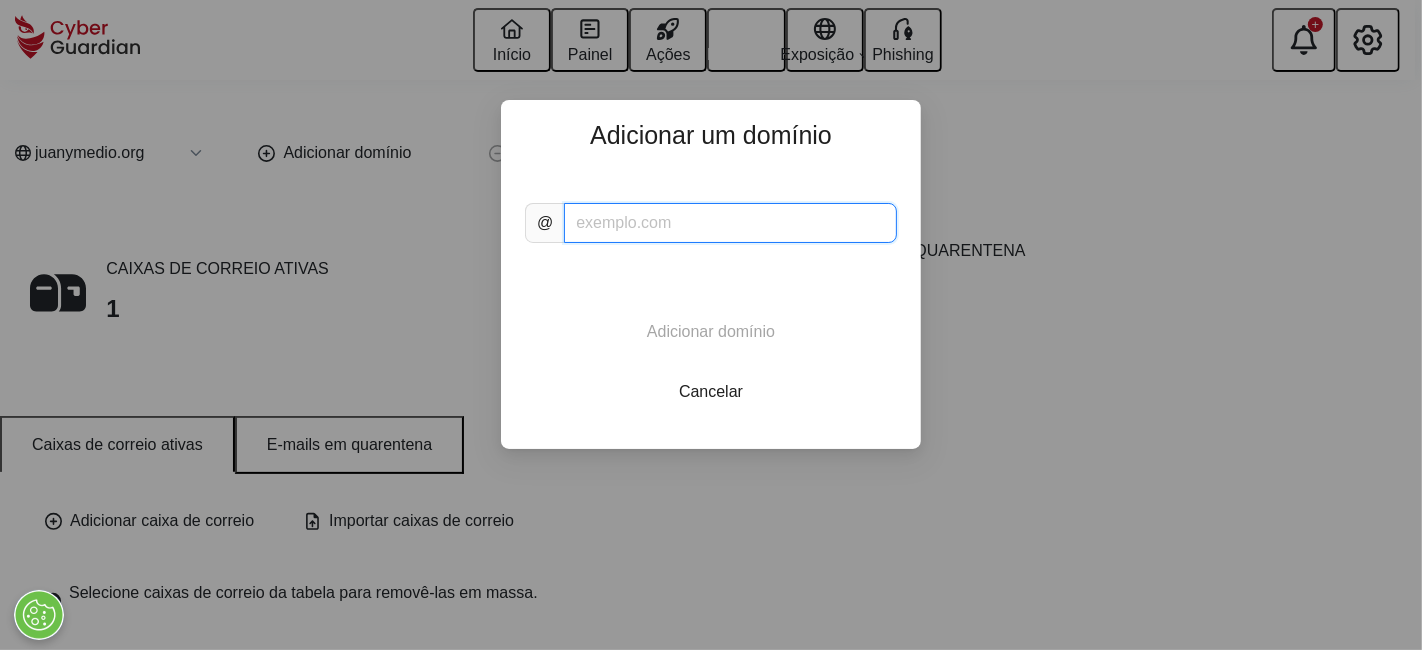type on "mail.juanymedio.org" 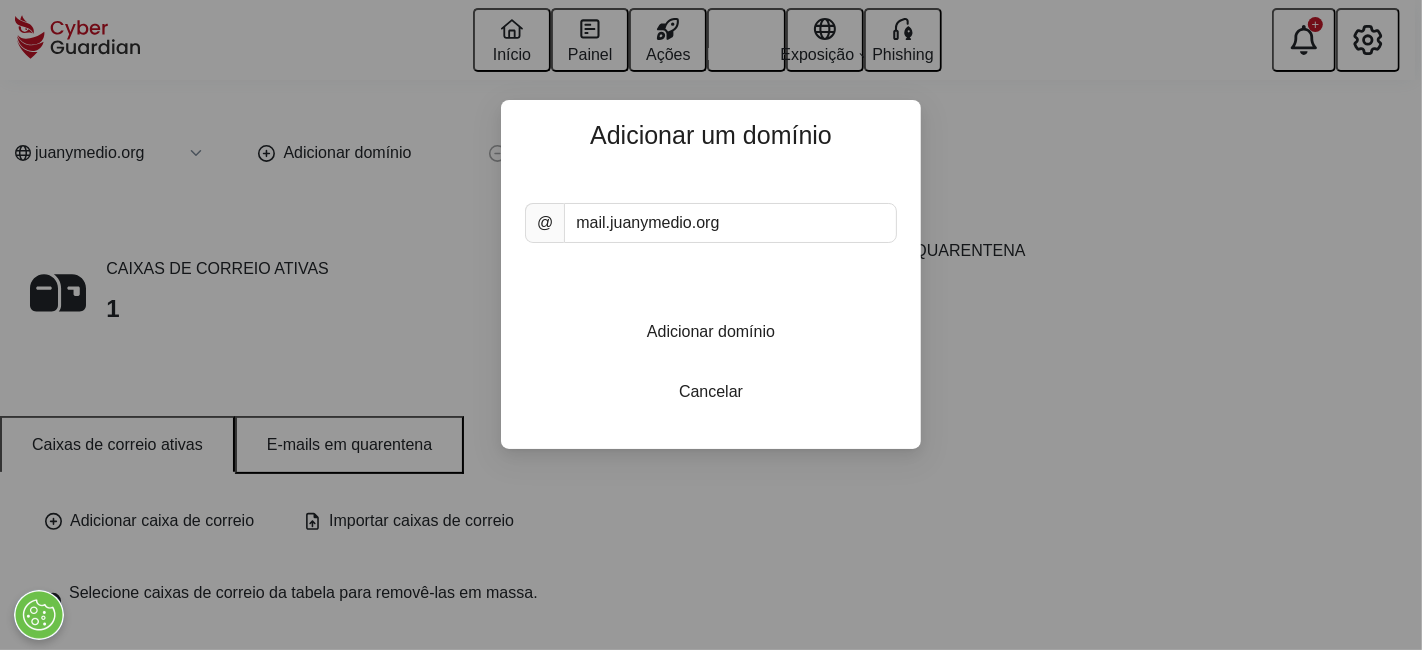 click on "Adicionar domínio" at bounding box center (711, 331) 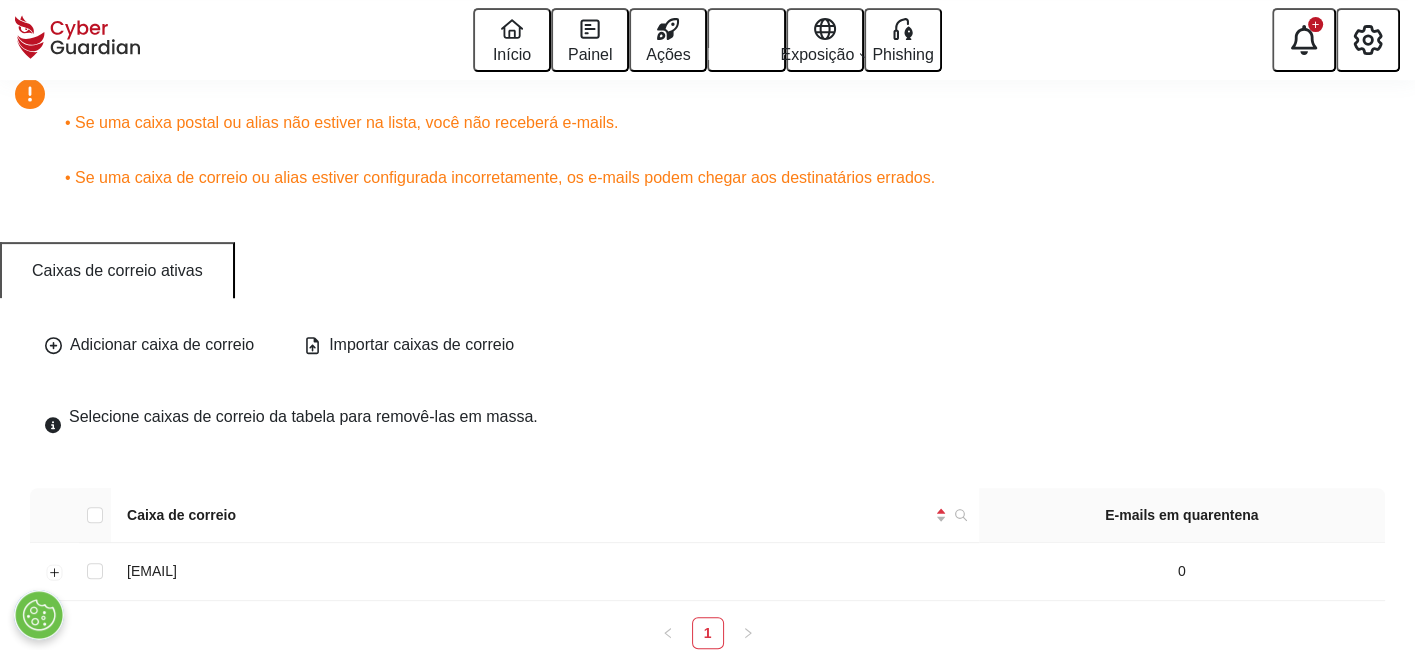 scroll, scrollTop: 713, scrollLeft: 0, axis: vertical 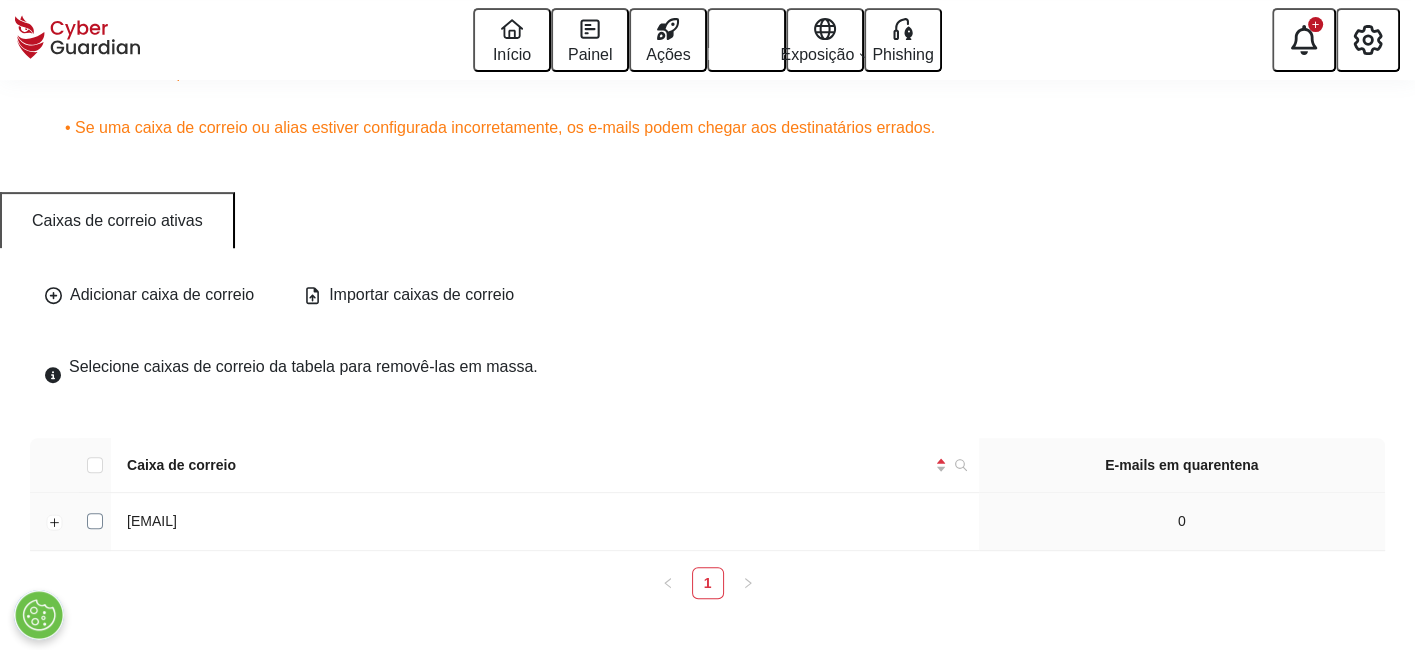 click at bounding box center [95, 521] 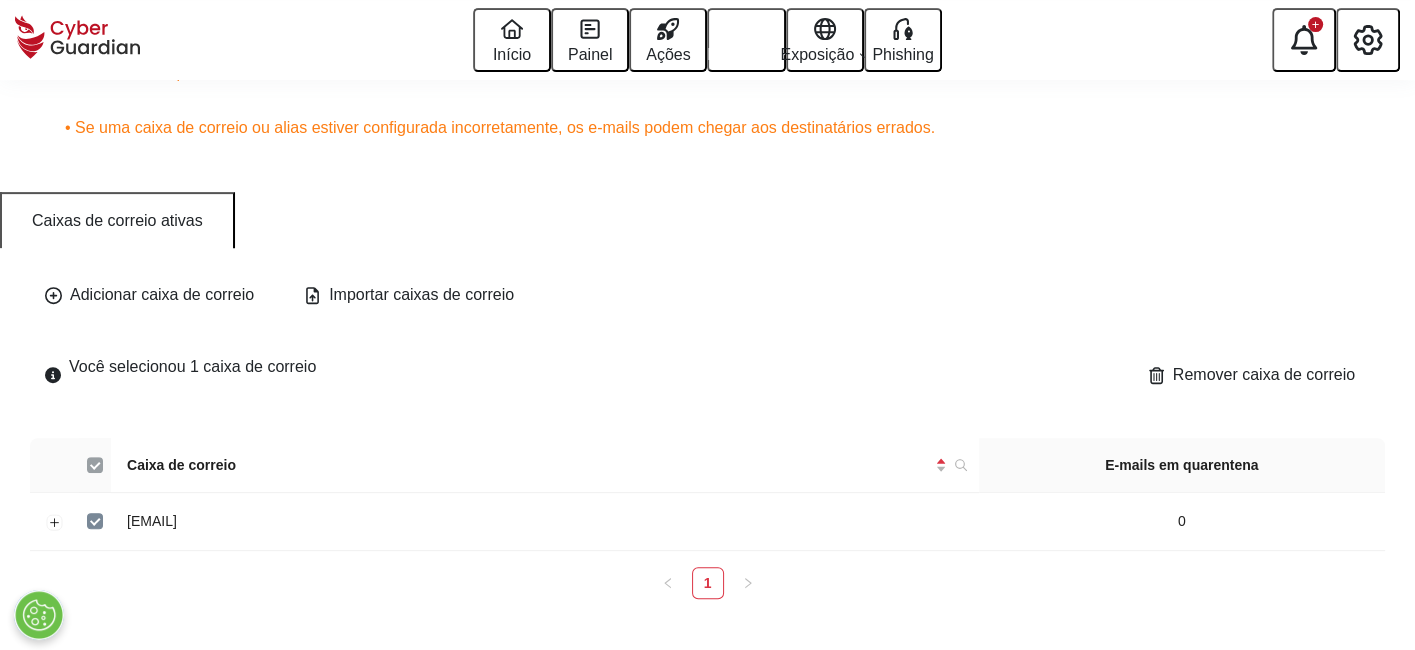 click at bounding box center (95, 465) 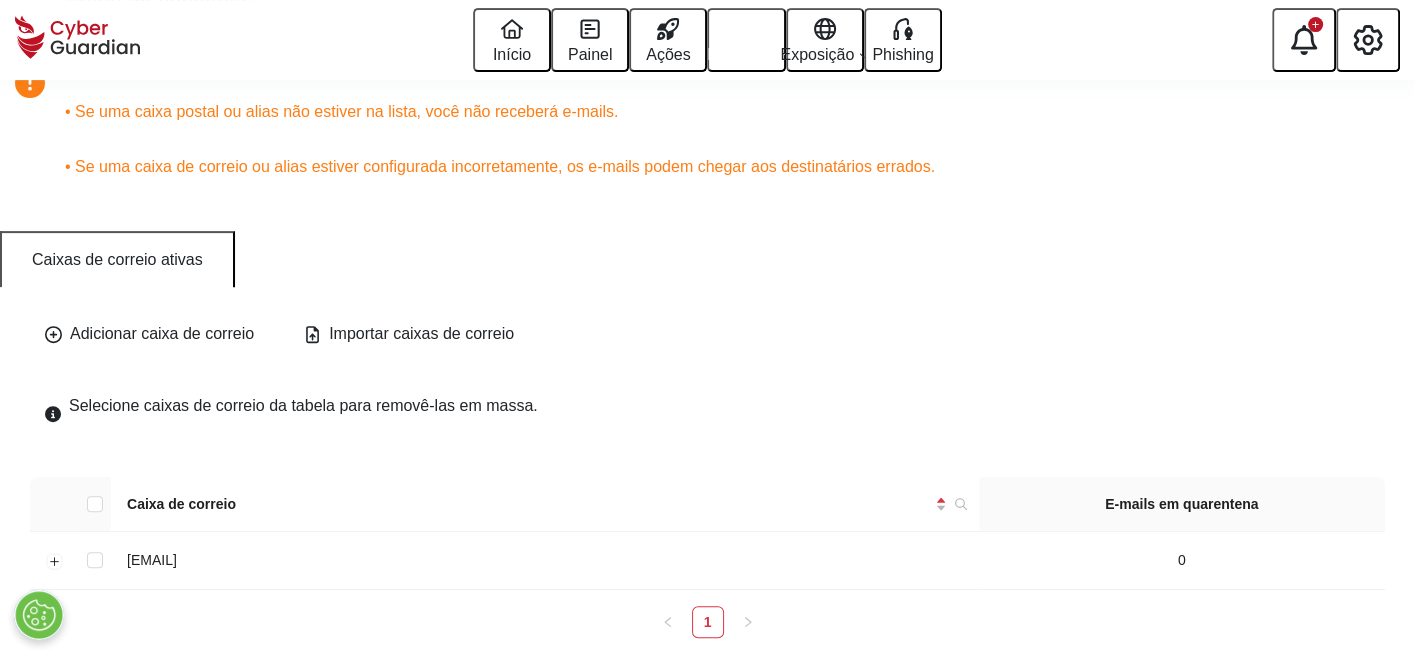 scroll, scrollTop: 713, scrollLeft: 0, axis: vertical 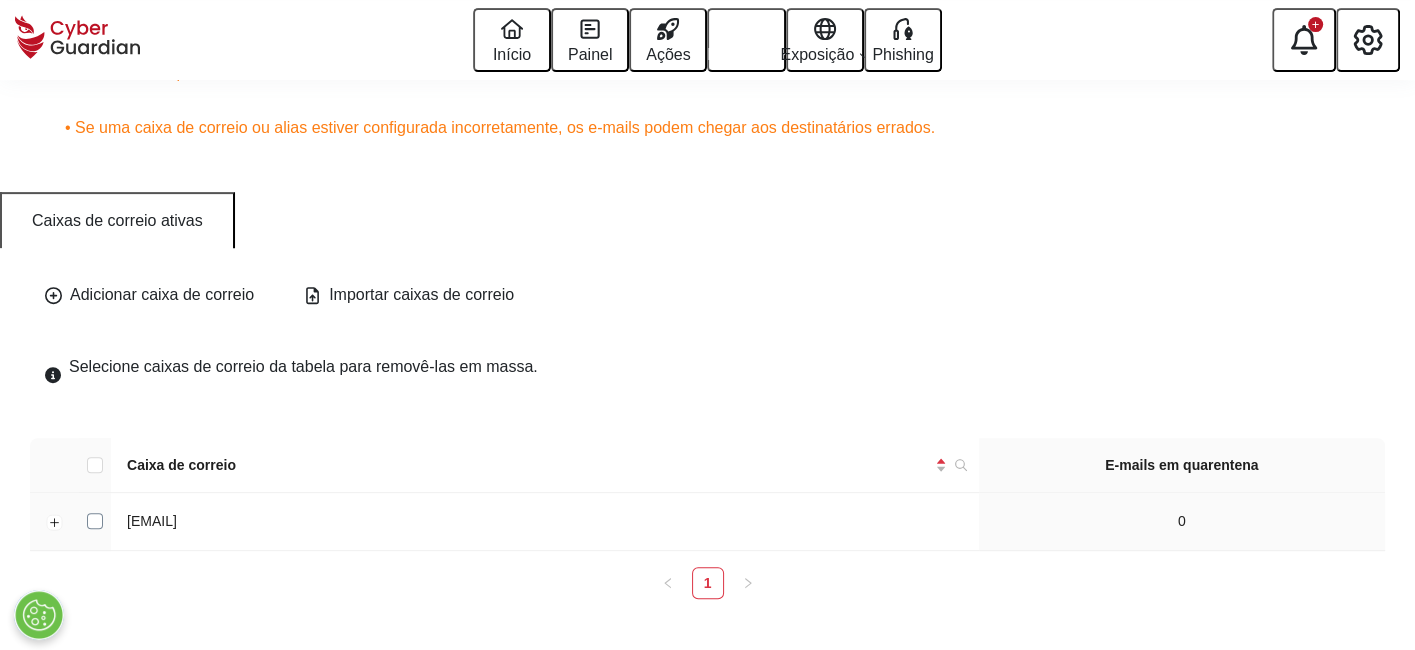 click at bounding box center [95, 521] 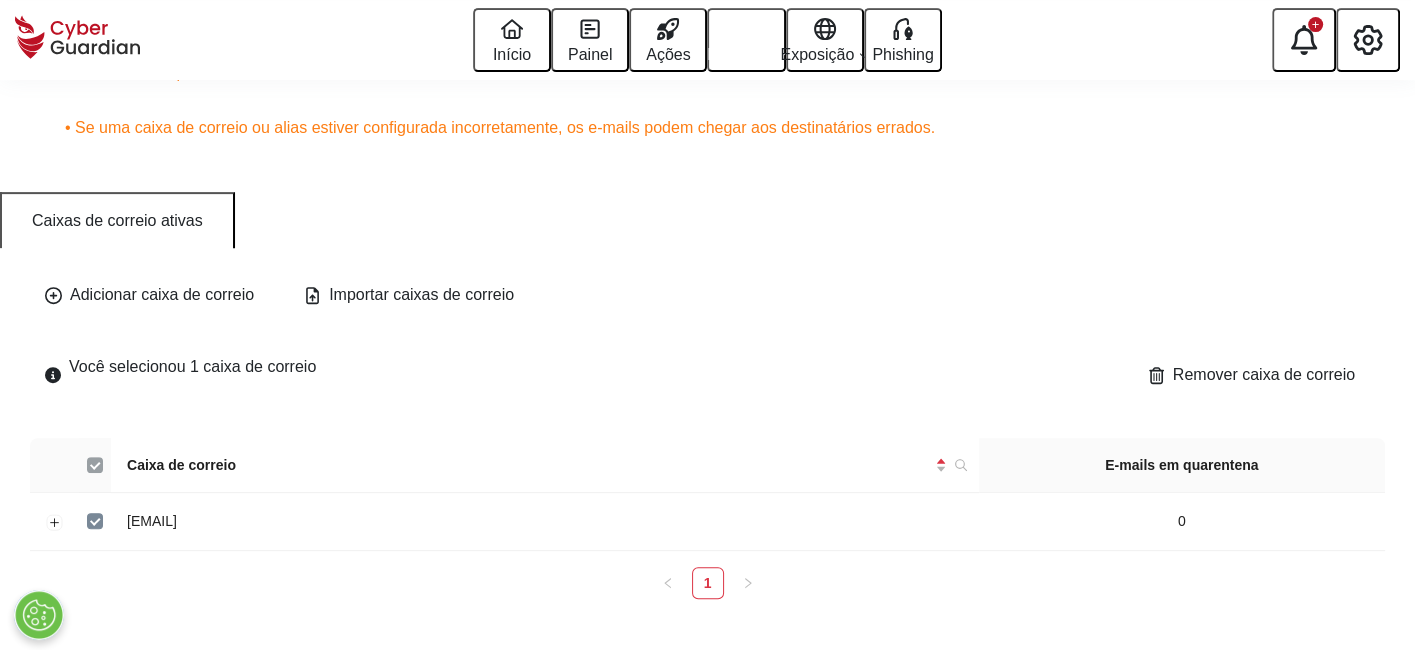 click at bounding box center (95, 465) 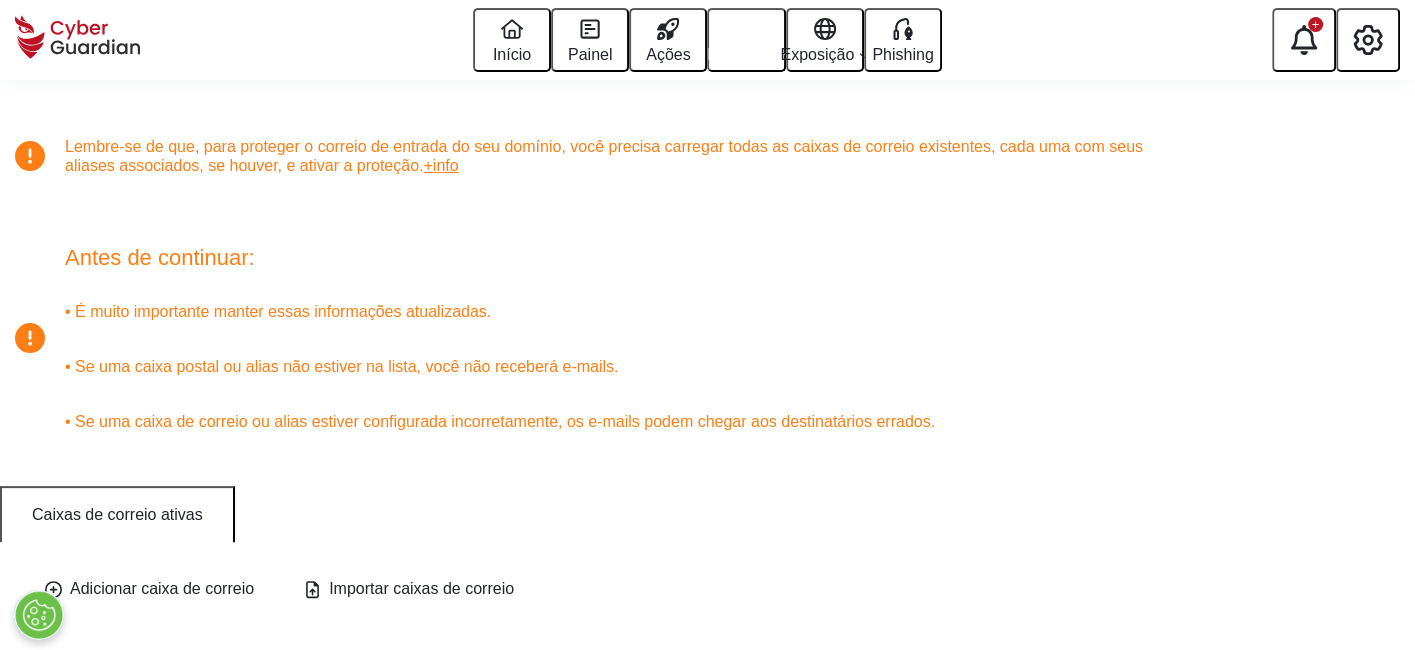 scroll, scrollTop: 415, scrollLeft: 0, axis: vertical 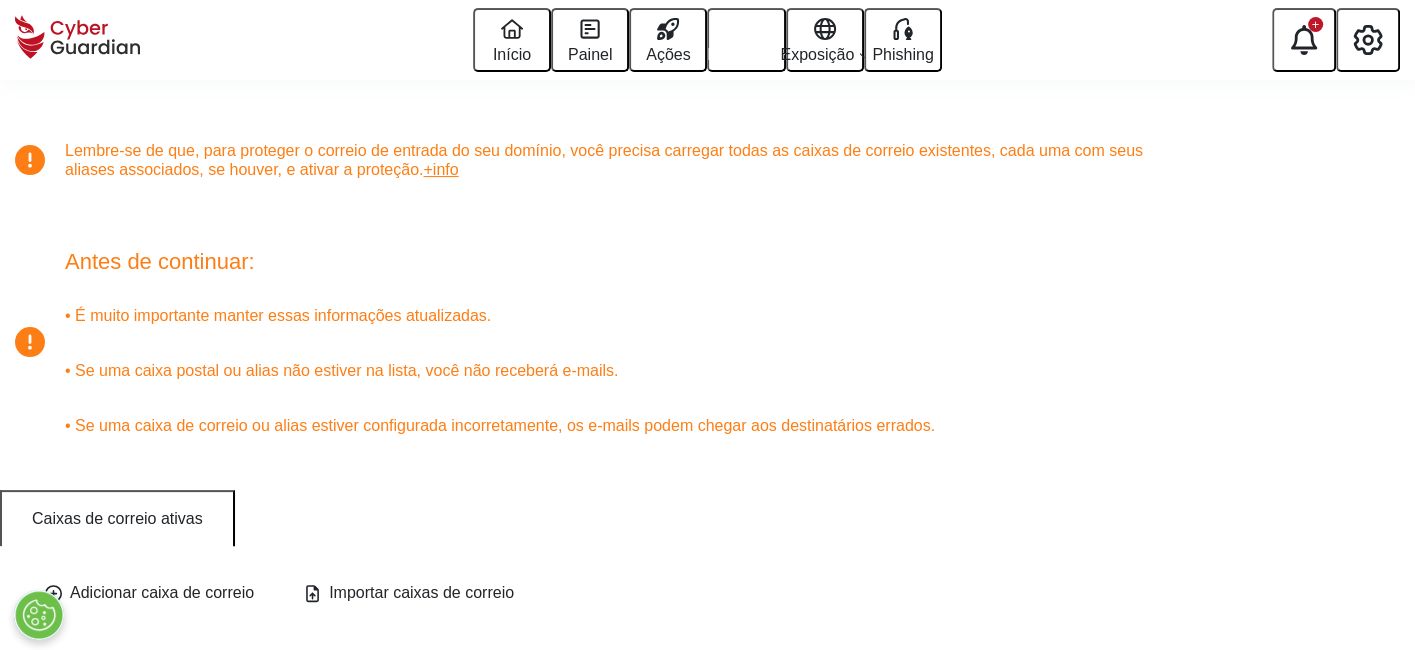 click on "Ativar" at bounding box center (1295, 160) 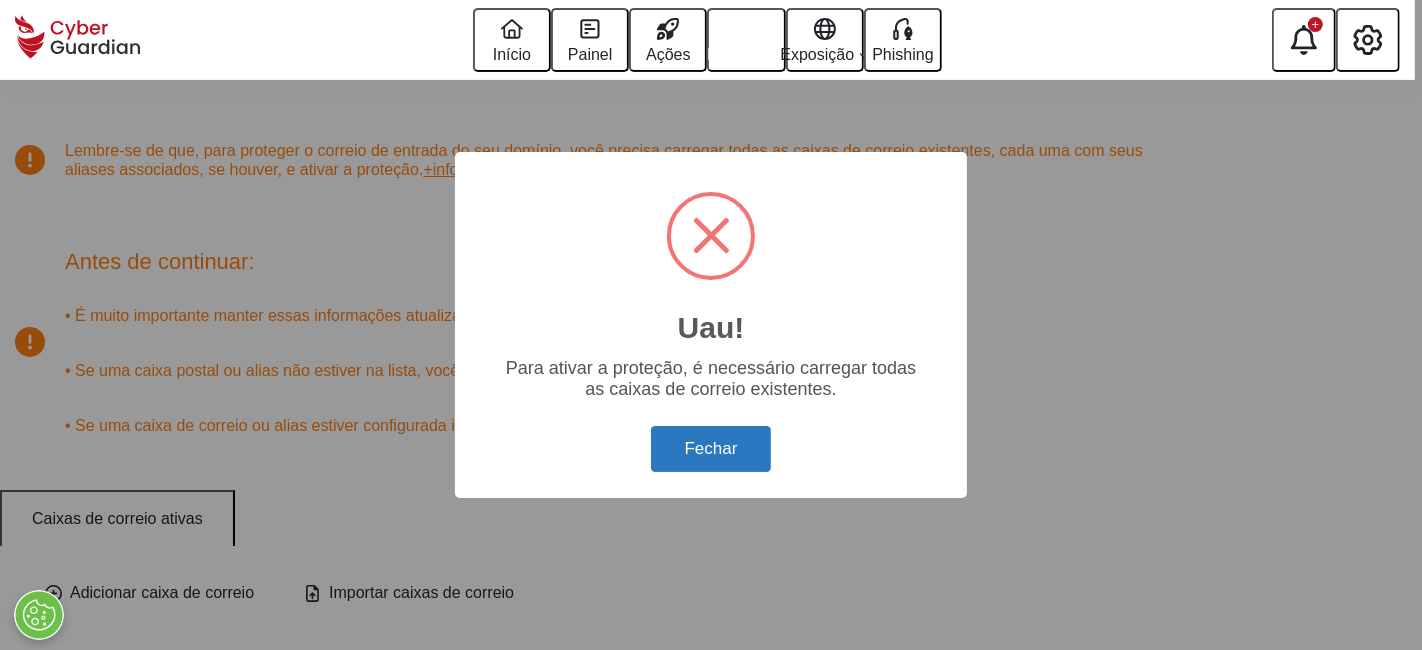 click on "Fechar" at bounding box center [711, 449] 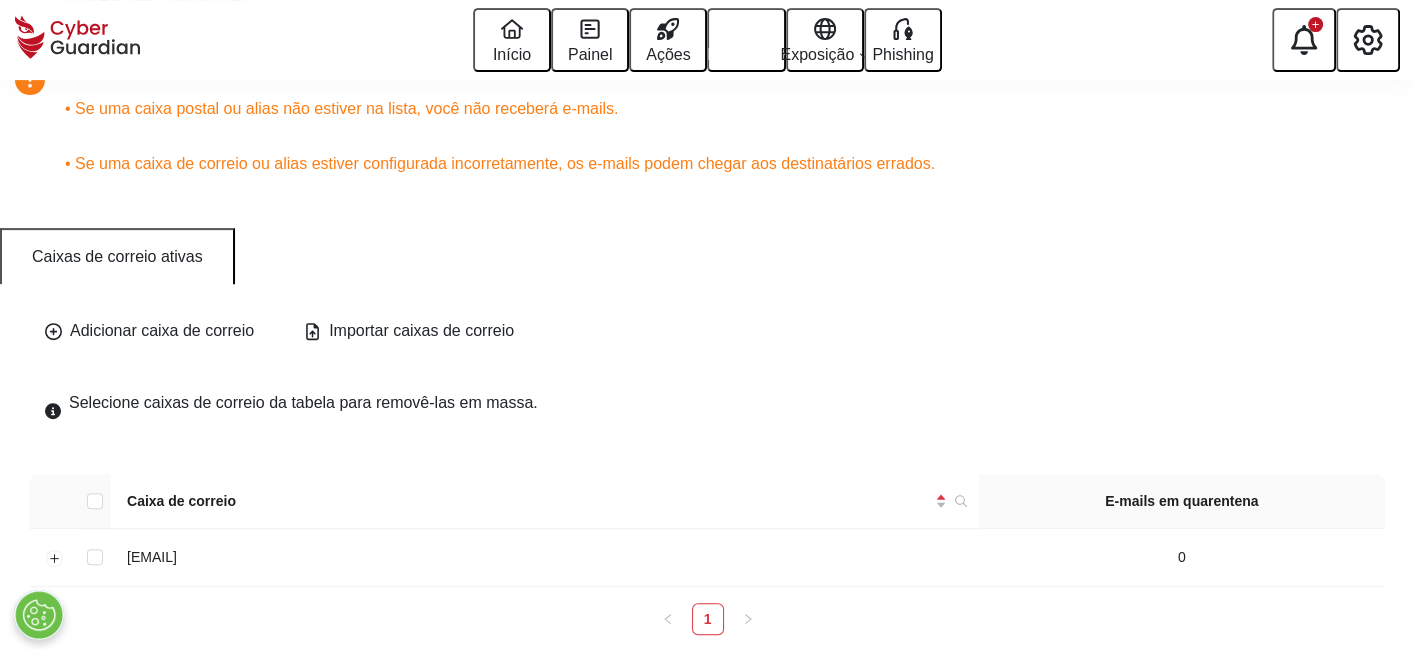 scroll, scrollTop: 717, scrollLeft: 0, axis: vertical 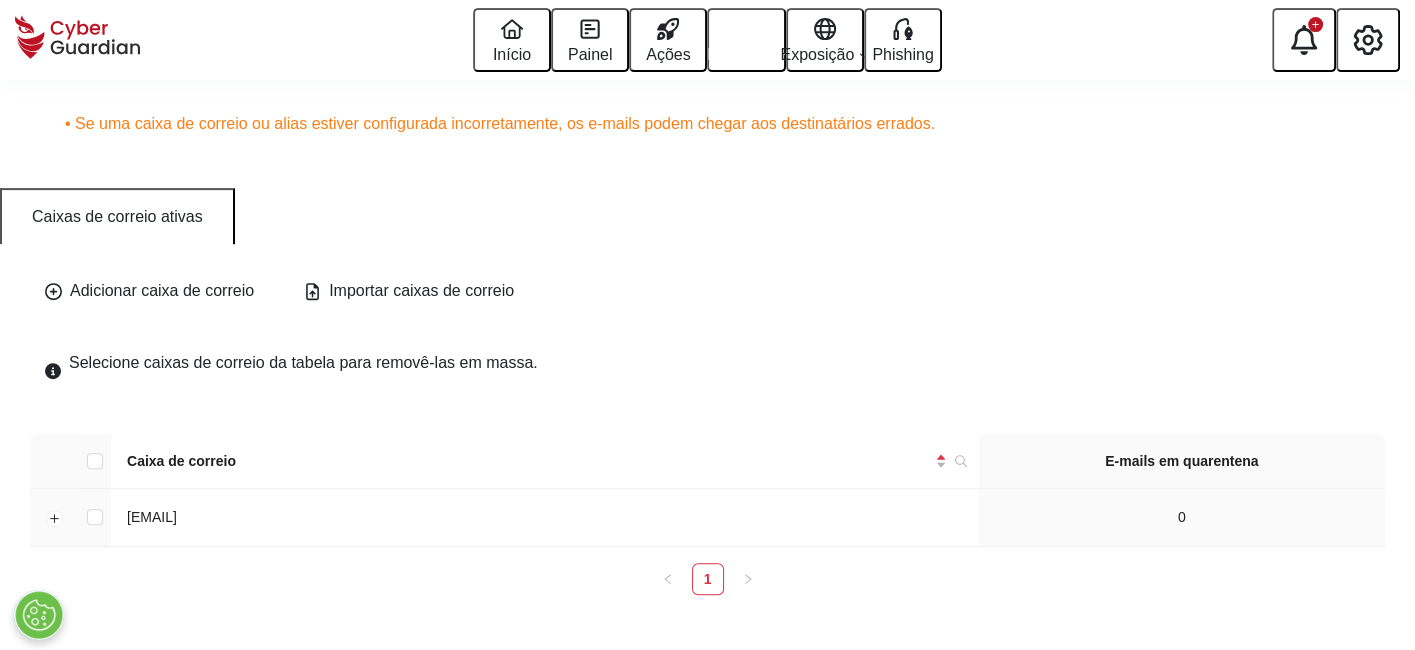 click at bounding box center [95, 517] 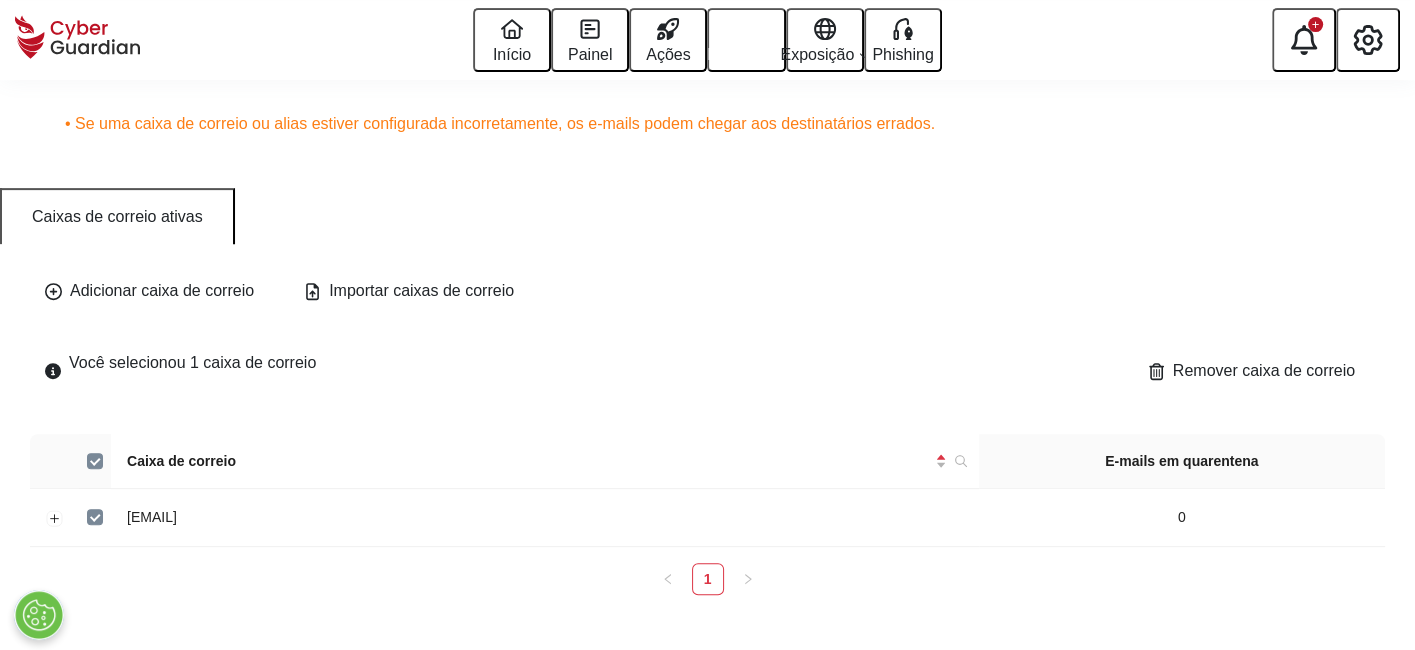 click on "Remover caixa de correio" at bounding box center [1251, 371] 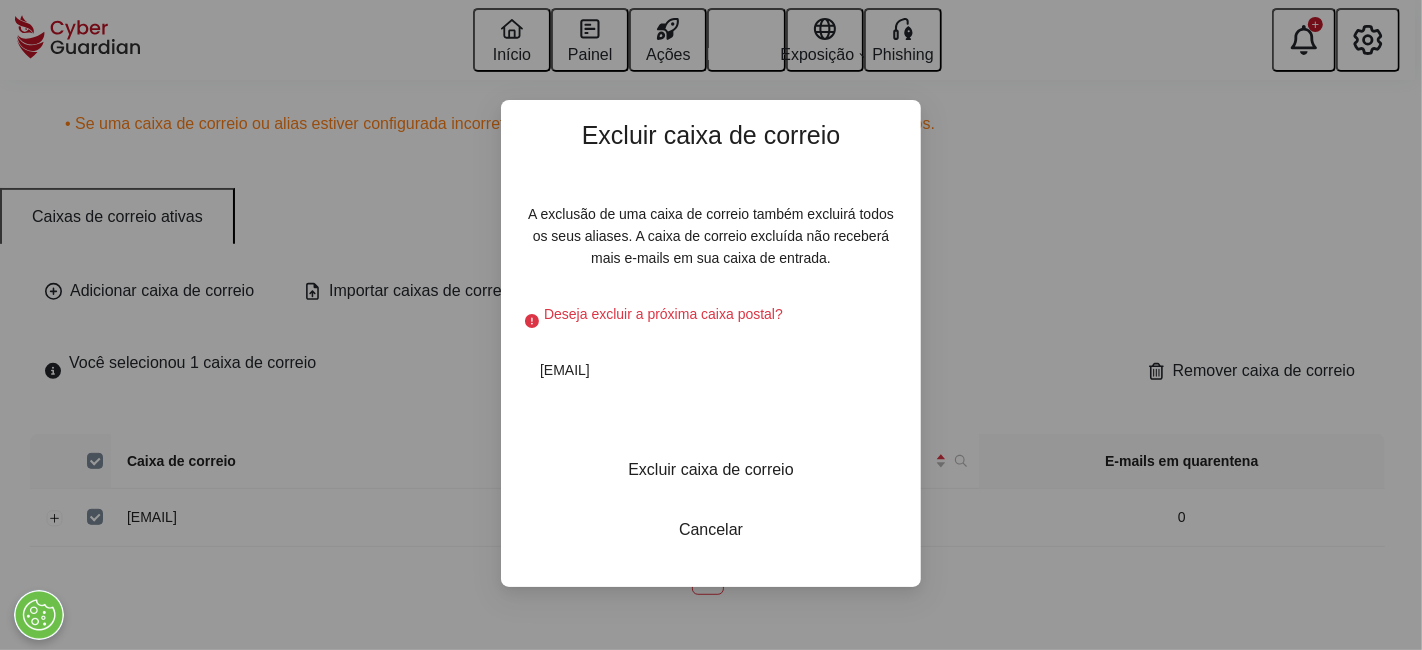 click on "Excluir caixa de correio" at bounding box center (711, 469) 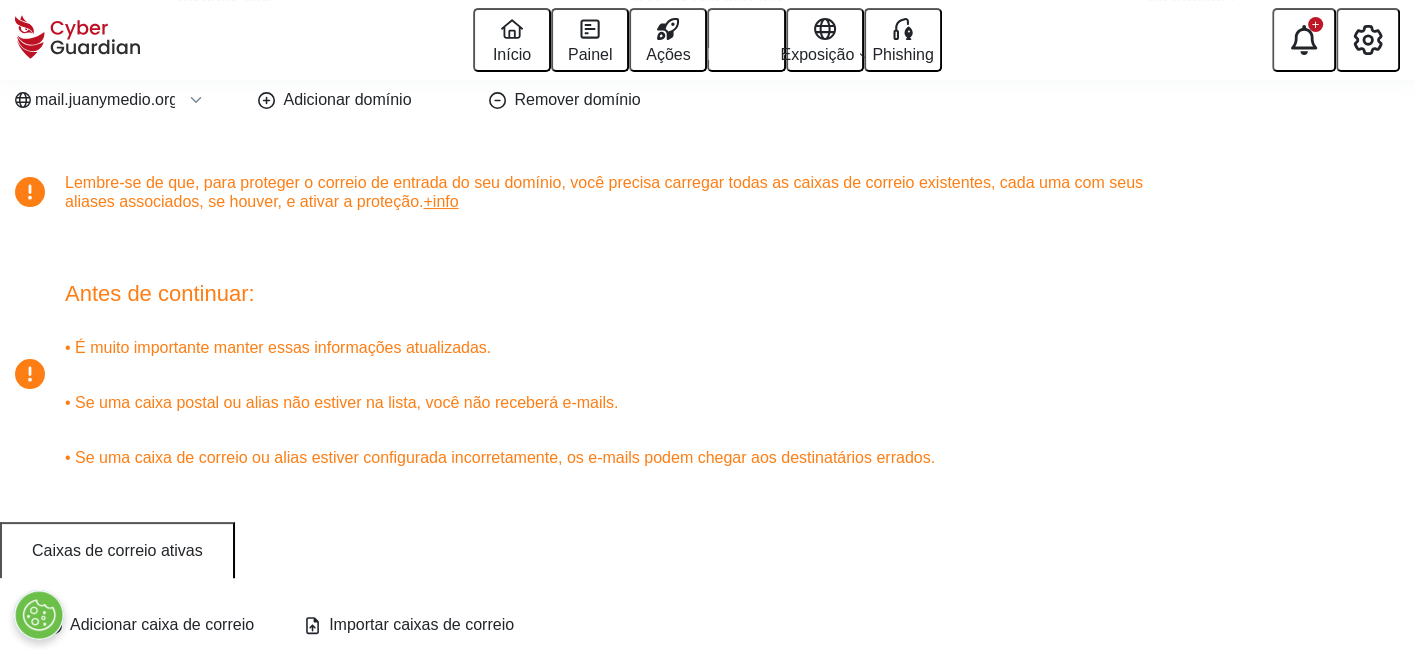 scroll, scrollTop: 494, scrollLeft: 0, axis: vertical 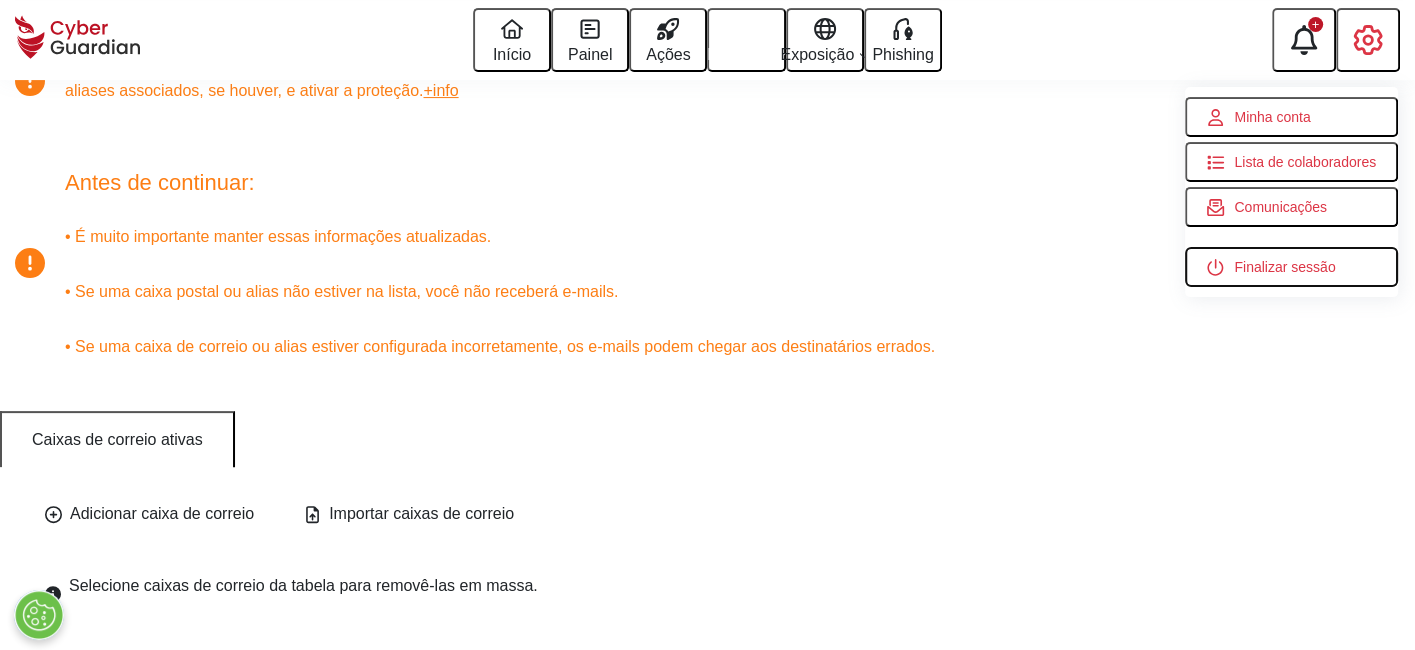 click on "Finalizar sessão" at bounding box center [1272, 117] 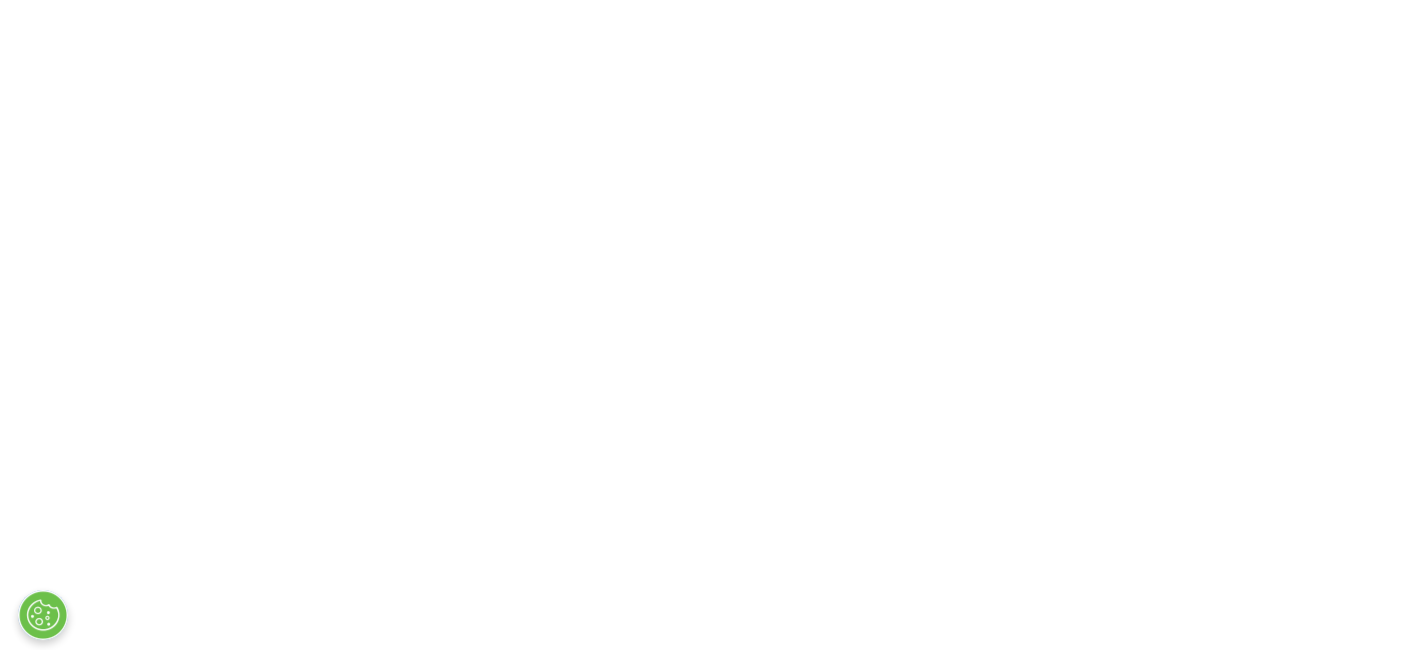 scroll, scrollTop: 0, scrollLeft: 0, axis: both 